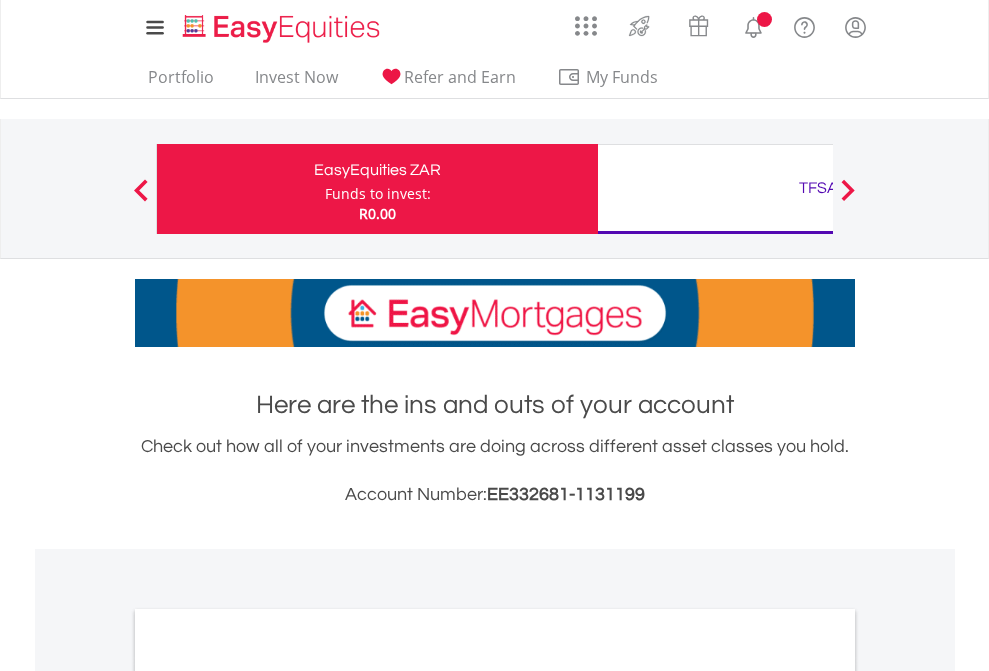 scroll, scrollTop: 0, scrollLeft: 0, axis: both 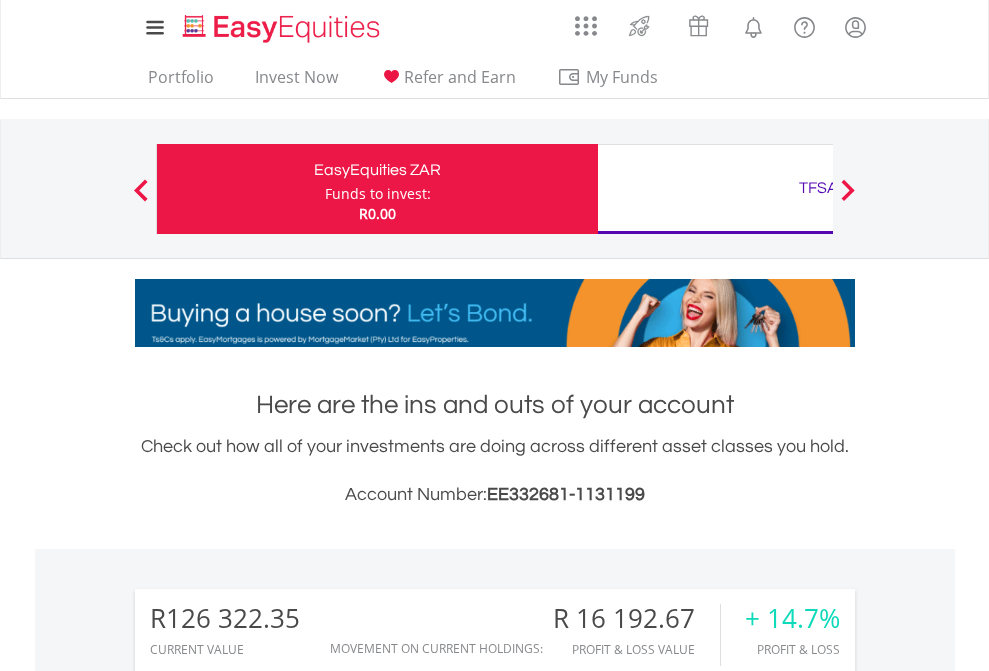 click on "Funds to invest:" at bounding box center (378, 194) 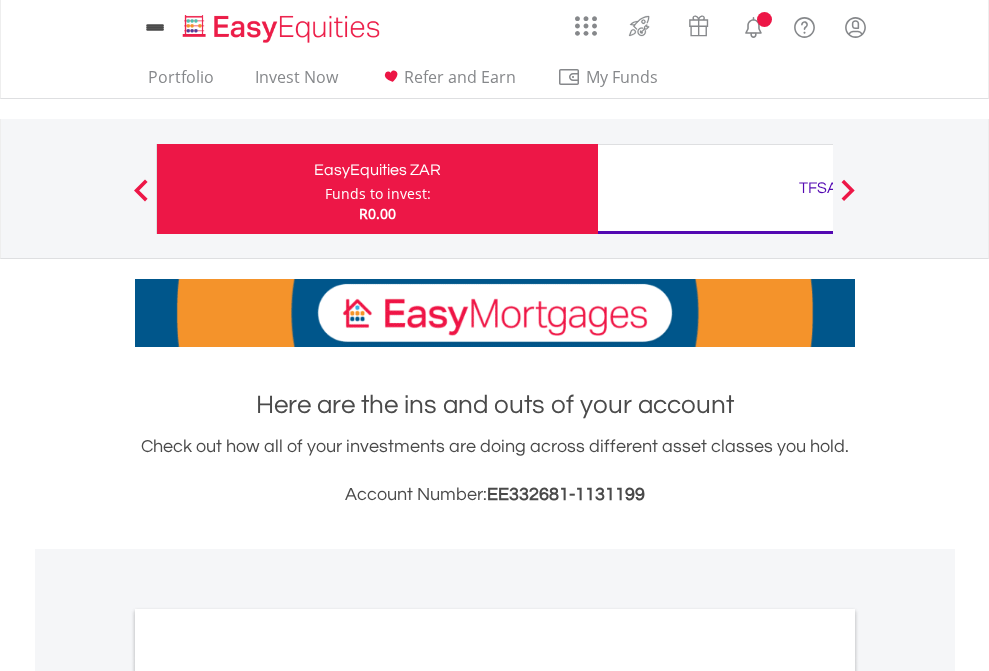 scroll, scrollTop: 0, scrollLeft: 0, axis: both 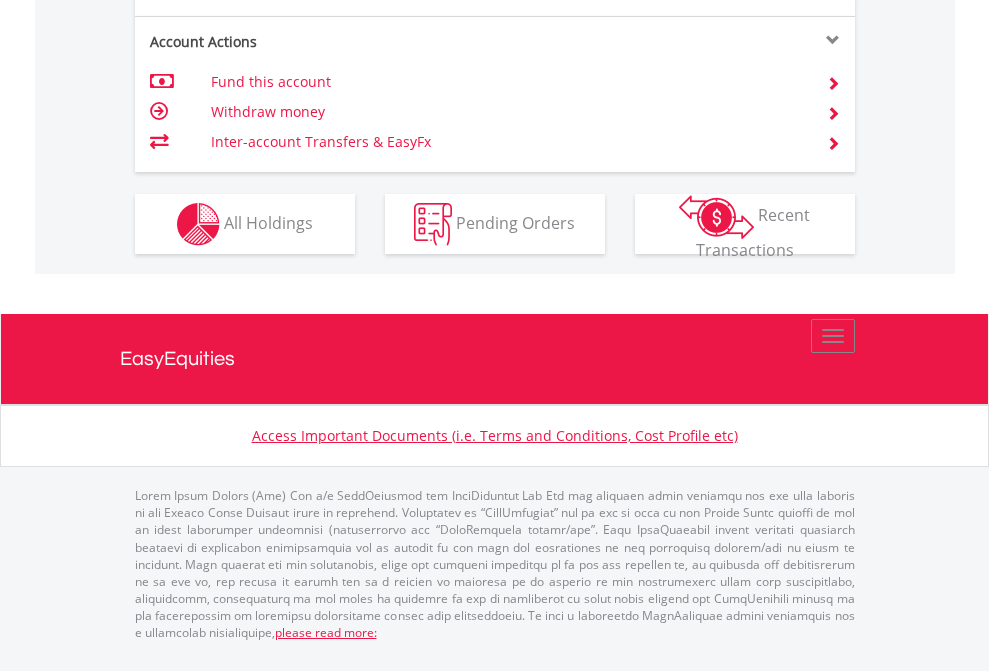 click on "Investment types" at bounding box center [706, -337] 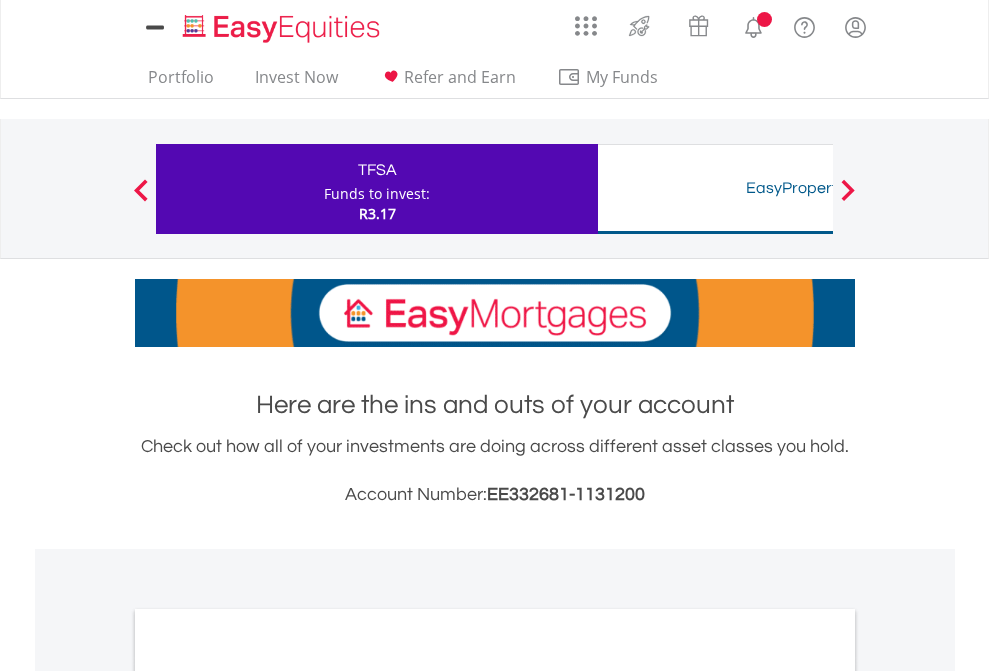 scroll, scrollTop: 0, scrollLeft: 0, axis: both 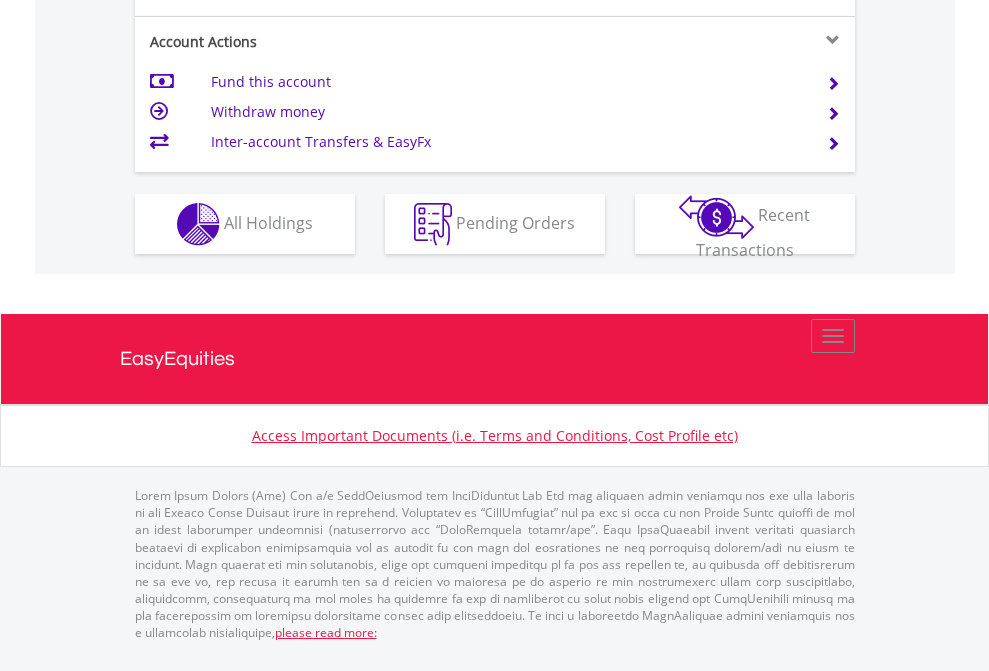 click on "Investment types" at bounding box center (706, -337) 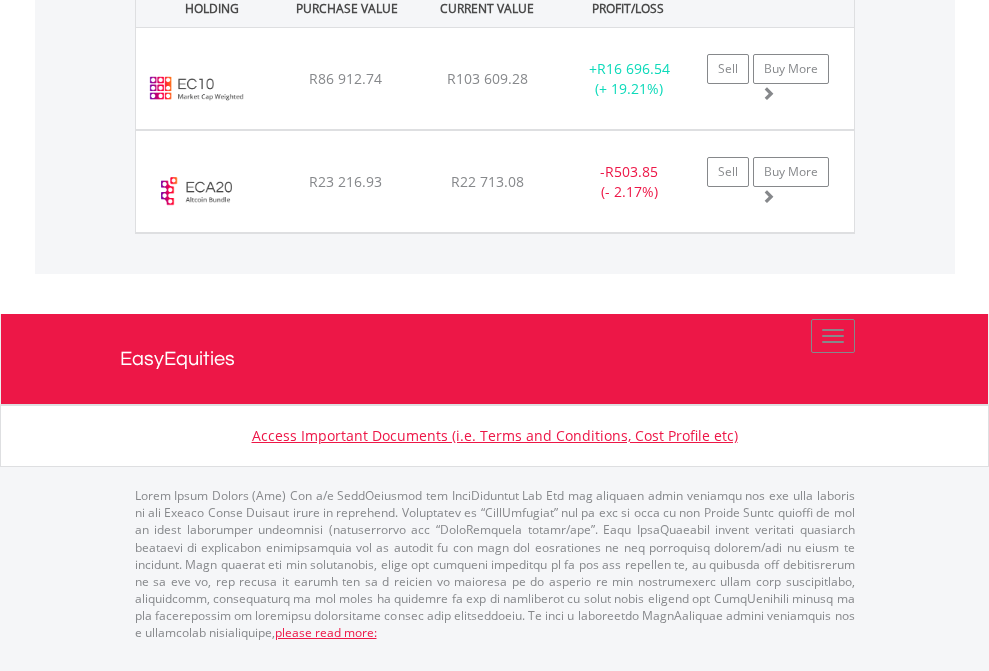 scroll, scrollTop: 2225, scrollLeft: 0, axis: vertical 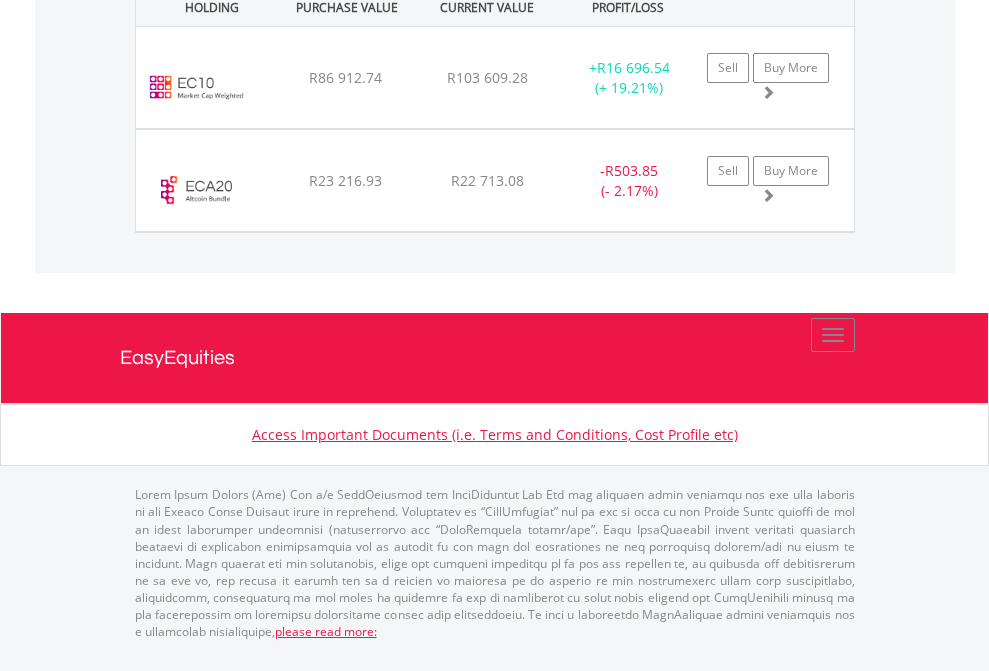 click on "TFSA" at bounding box center (818, -1442) 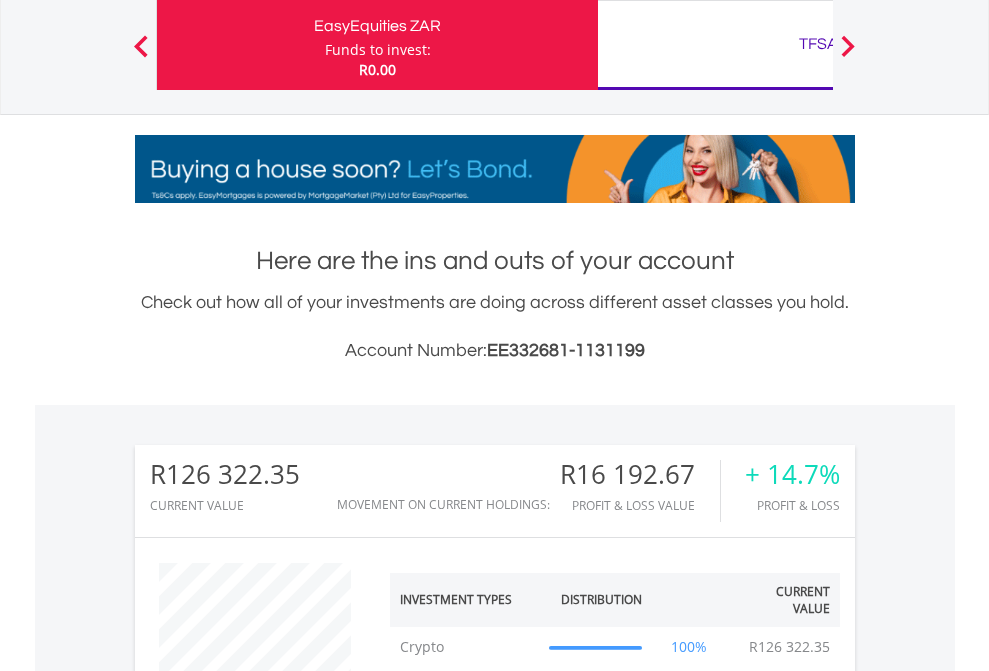 scroll, scrollTop: 999808, scrollLeft: 999687, axis: both 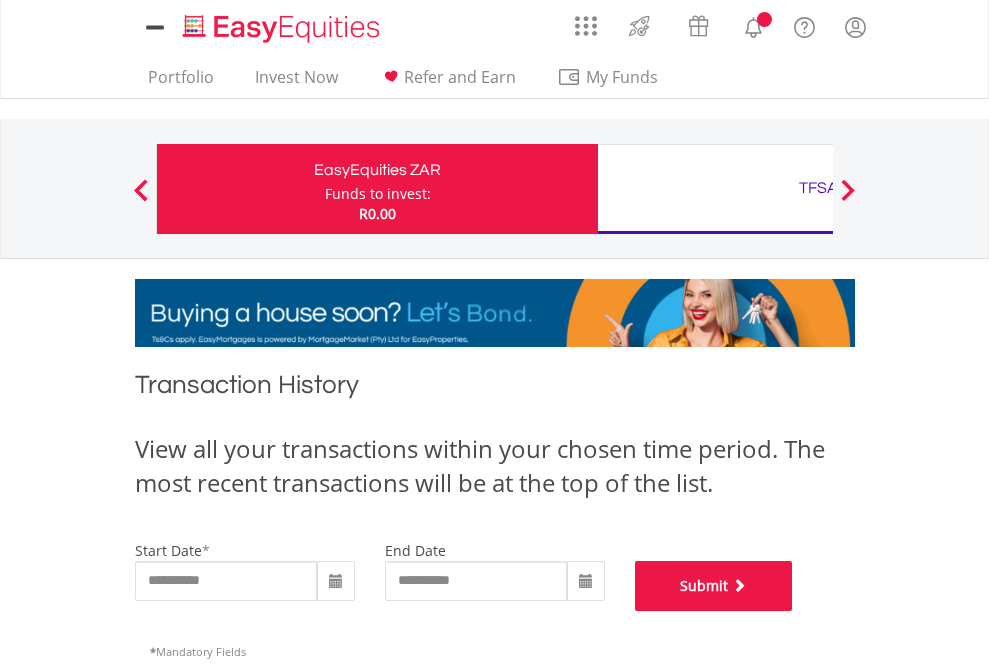 click on "Submit" at bounding box center (714, 586) 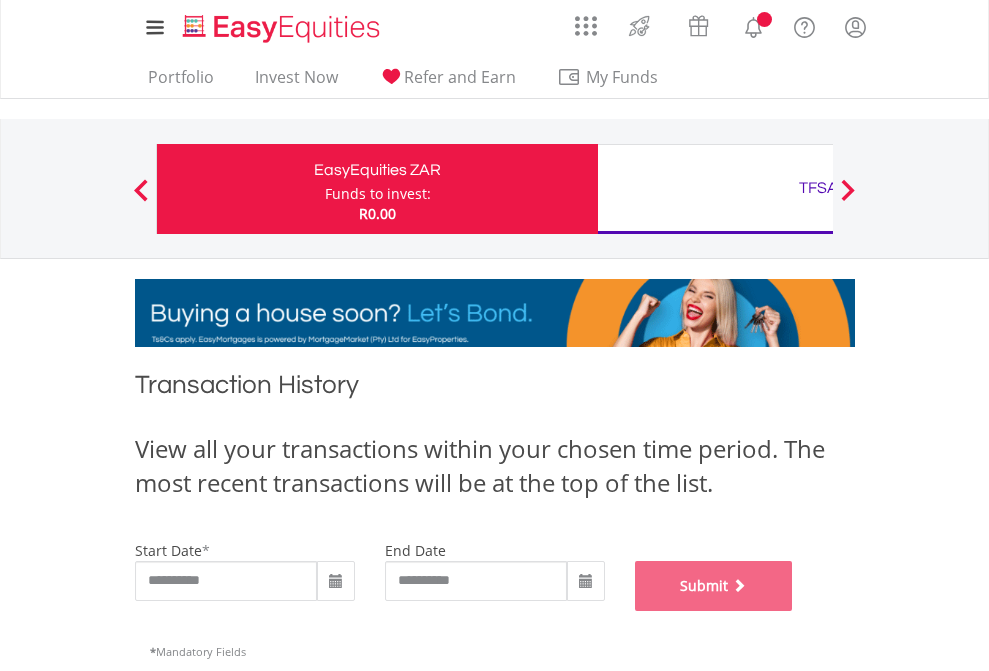 scroll, scrollTop: 811, scrollLeft: 0, axis: vertical 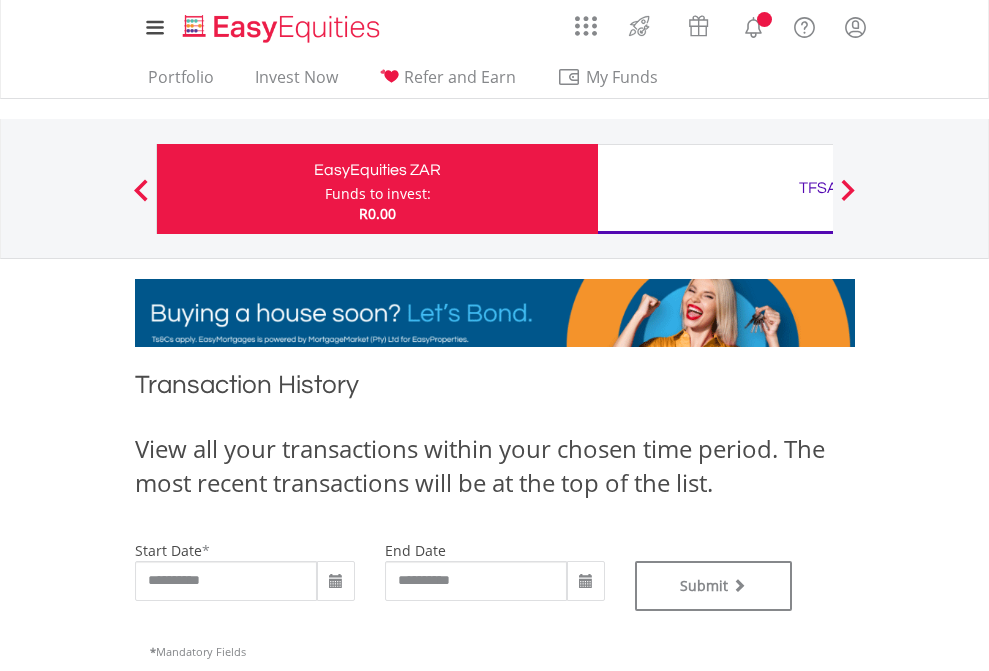 click on "TFSA" at bounding box center (818, 188) 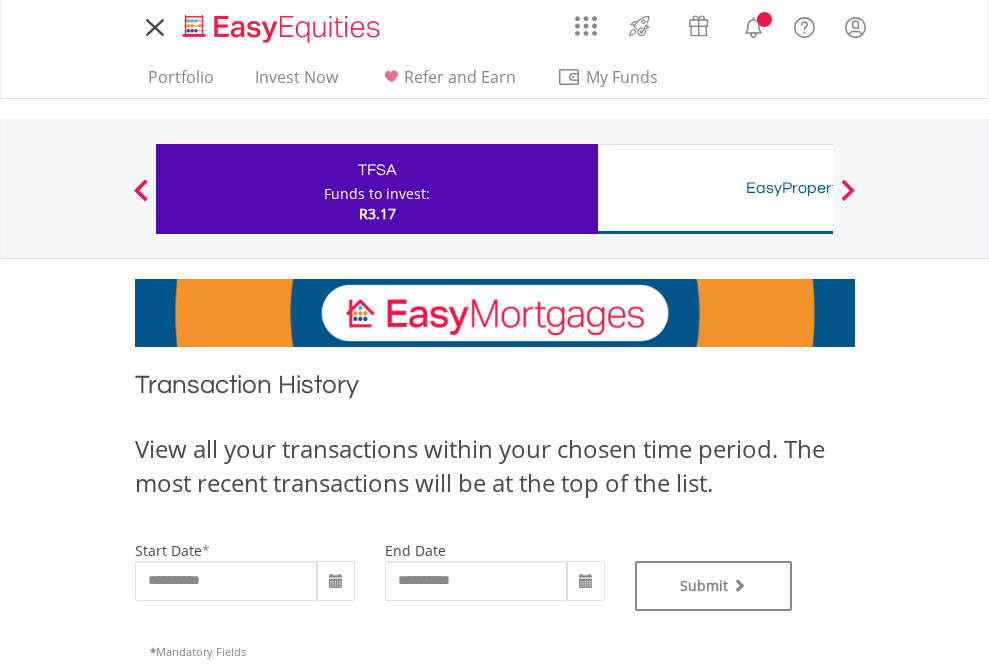 scroll, scrollTop: 0, scrollLeft: 0, axis: both 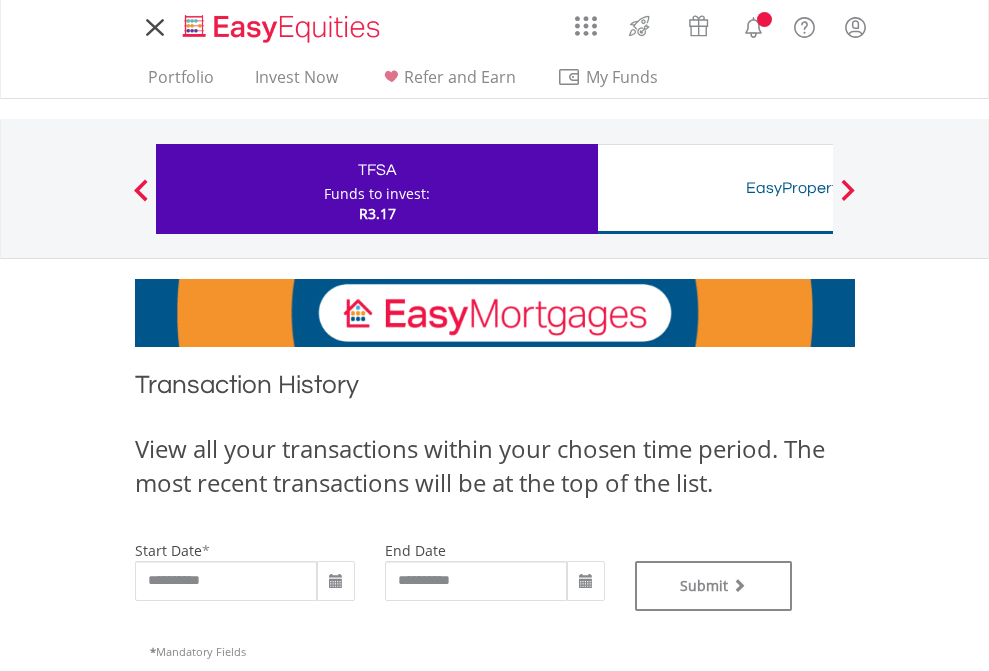 type on "**********" 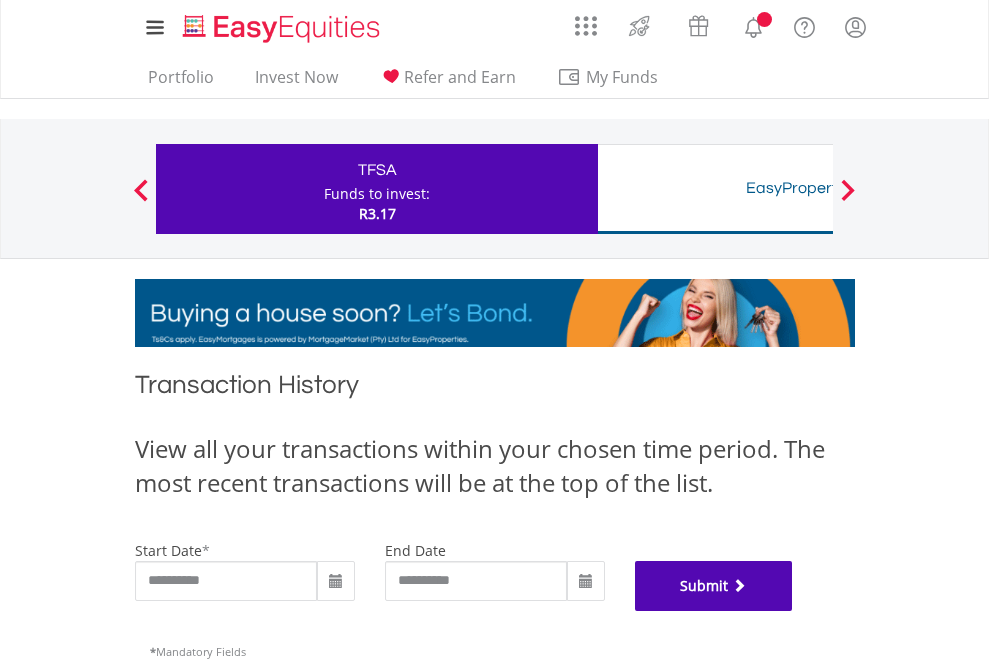 click on "Submit" at bounding box center [714, 586] 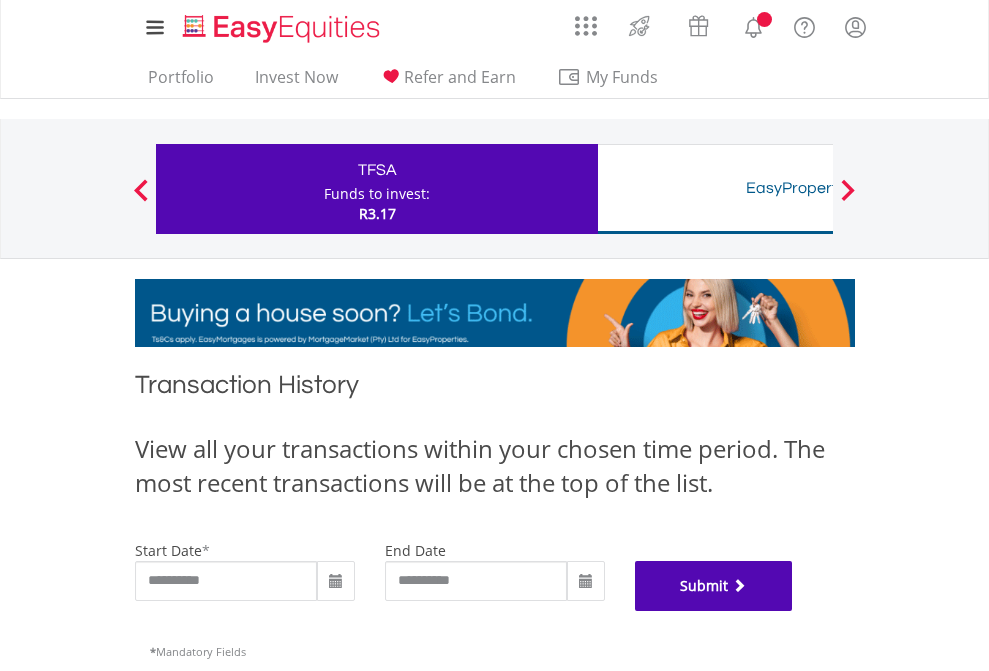scroll, scrollTop: 811, scrollLeft: 0, axis: vertical 